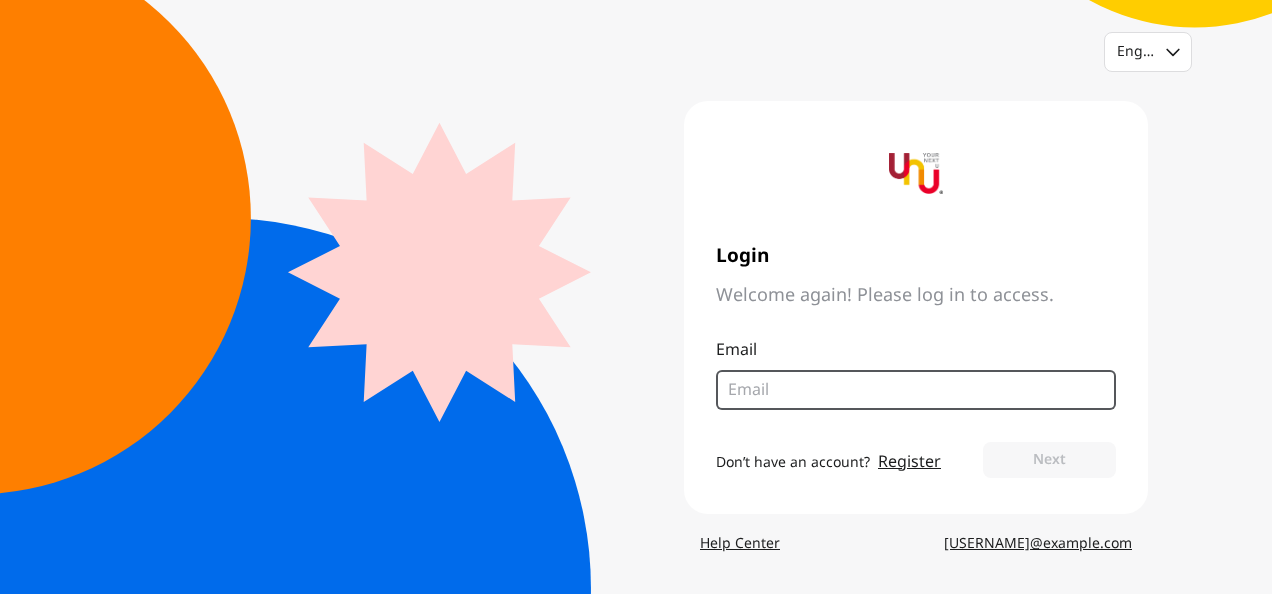 scroll, scrollTop: 0, scrollLeft: 0, axis: both 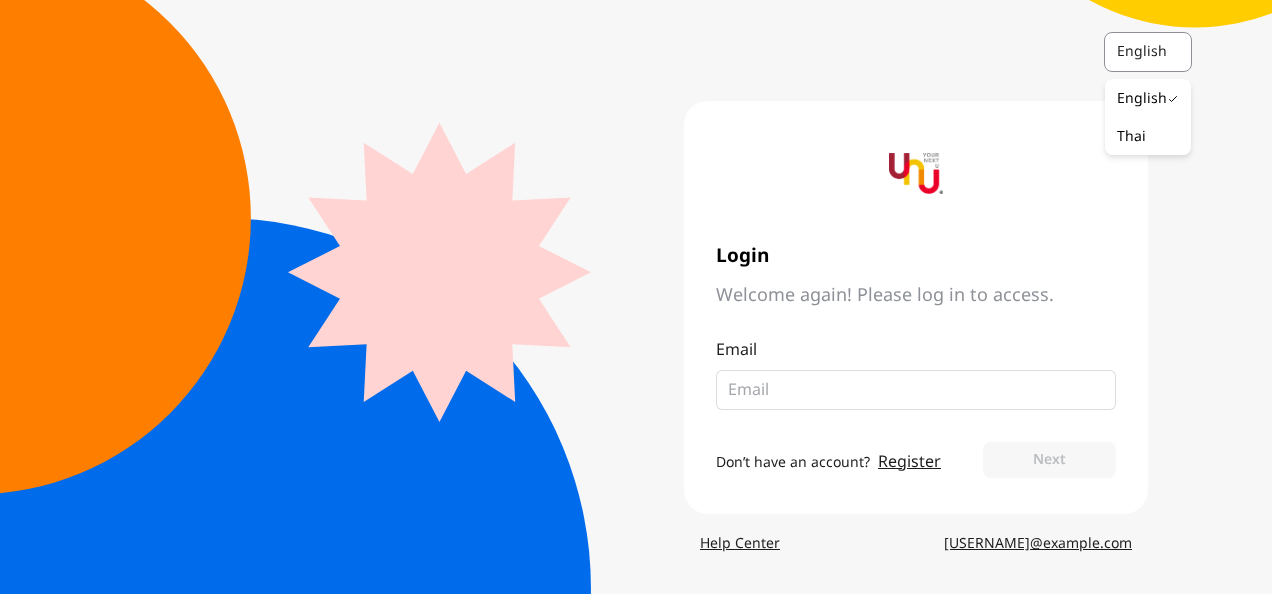 click on "English" at bounding box center (1148, 52) 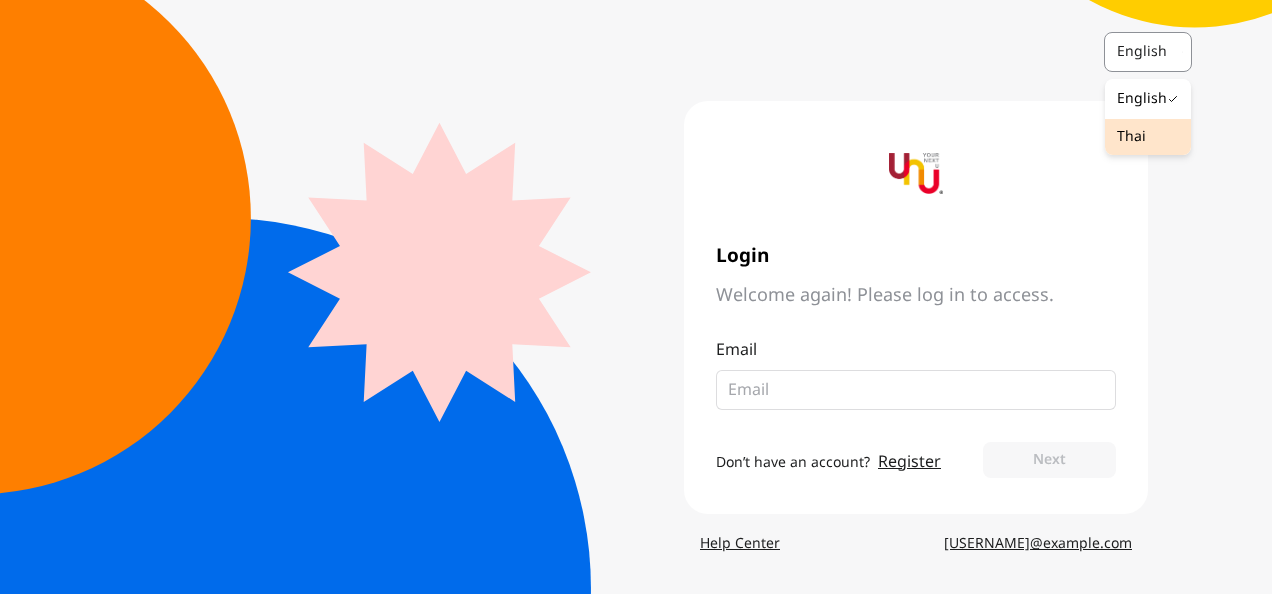 click on "Thai" at bounding box center (1131, 137) 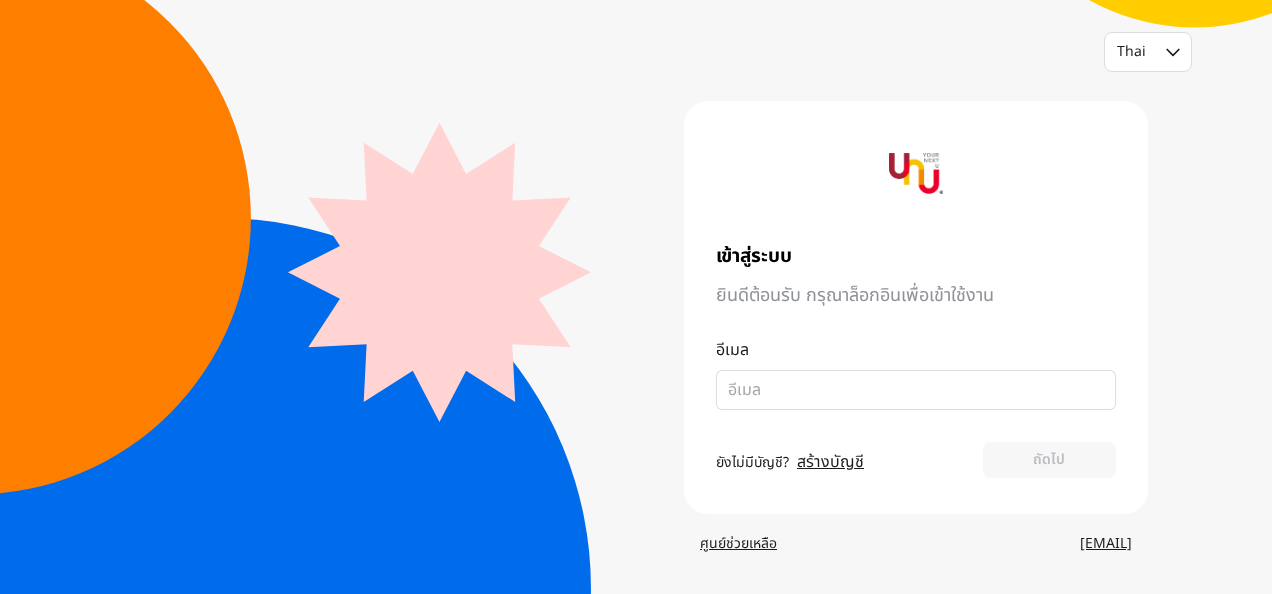 scroll, scrollTop: 0, scrollLeft: 0, axis: both 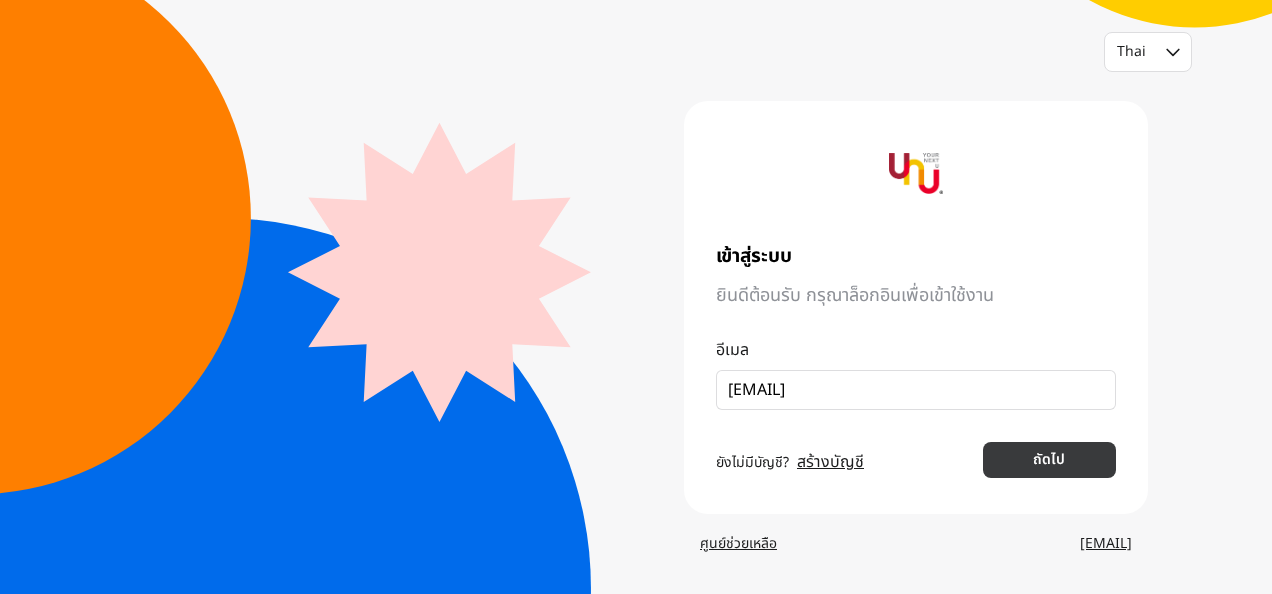 type on "[EMAIL]" 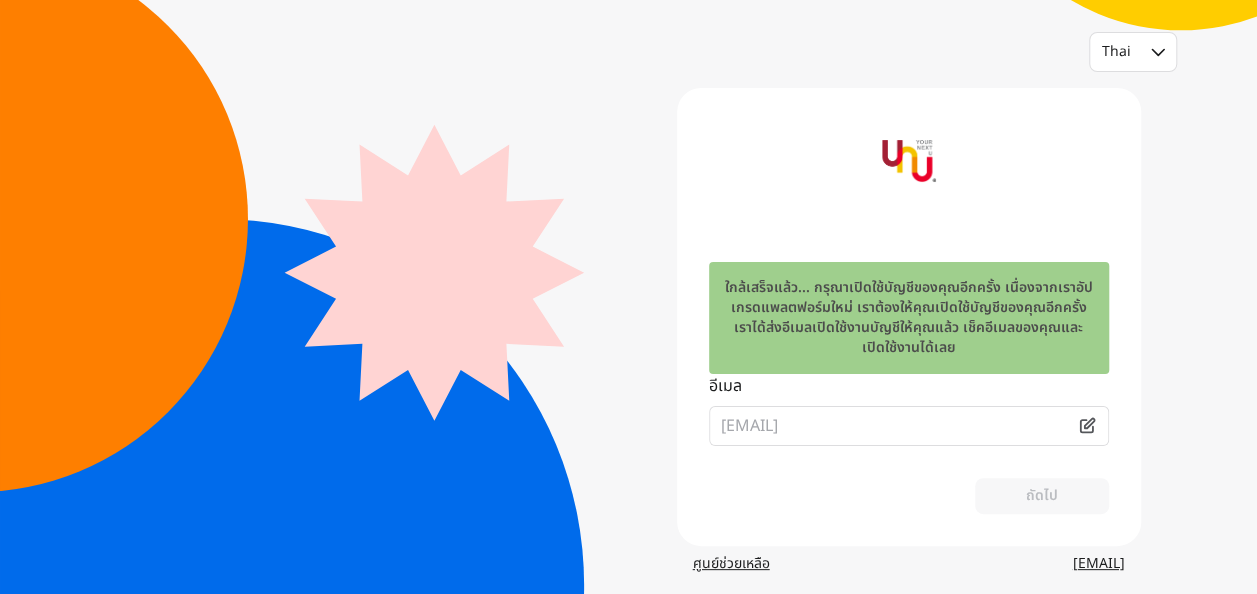 scroll, scrollTop: 19, scrollLeft: 0, axis: vertical 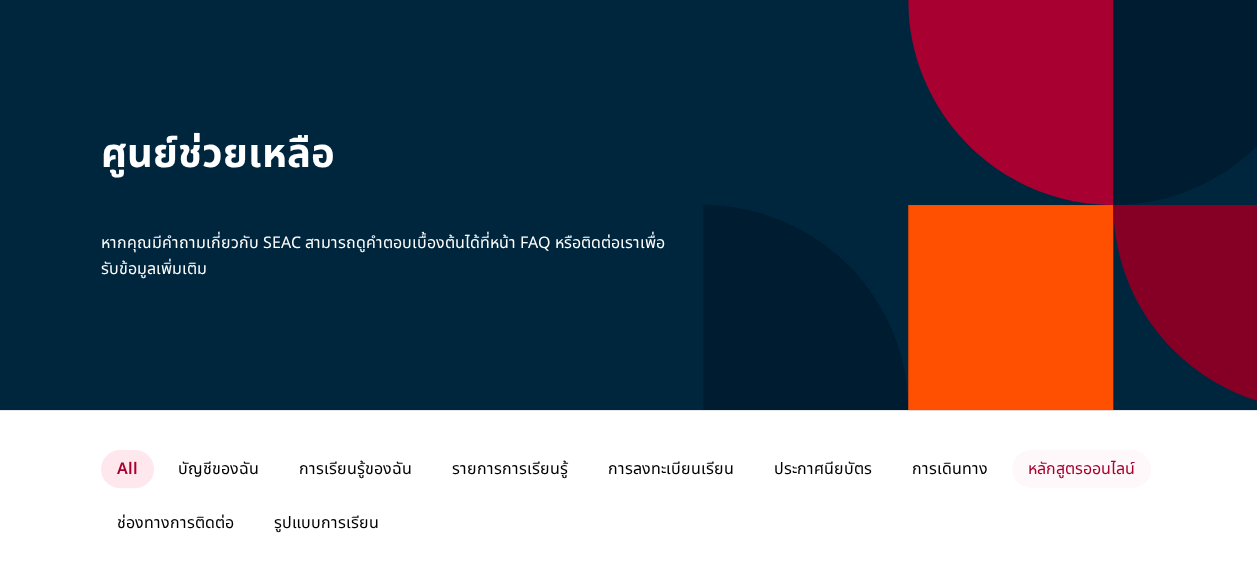 click on "หลักสูตรออนไลน์" at bounding box center (1081, 469) 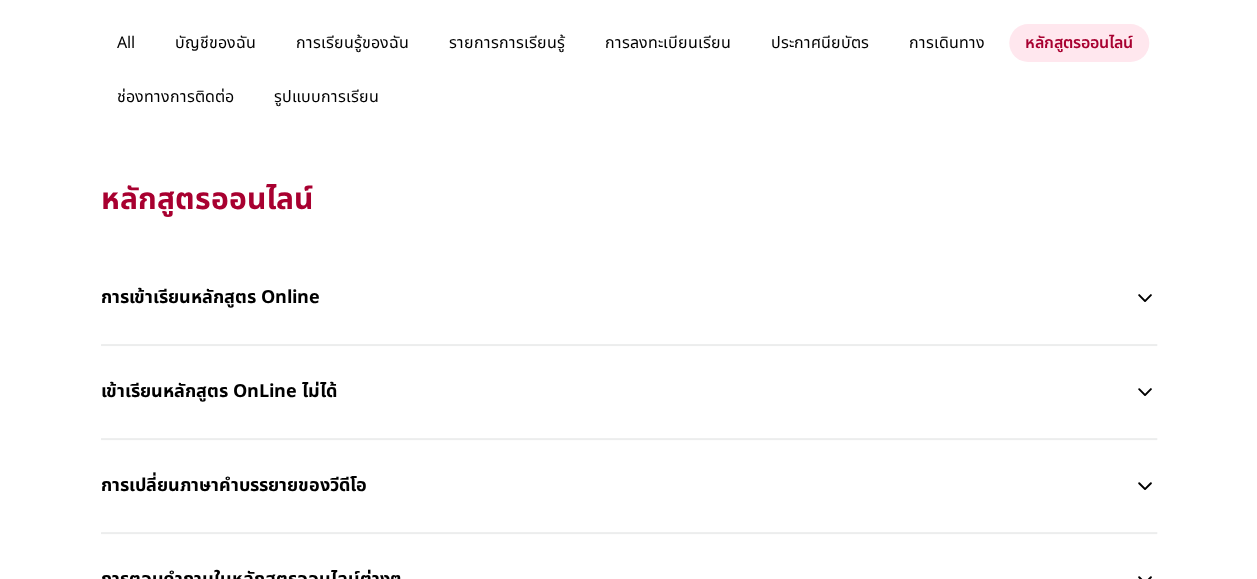 scroll, scrollTop: 480, scrollLeft: 0, axis: vertical 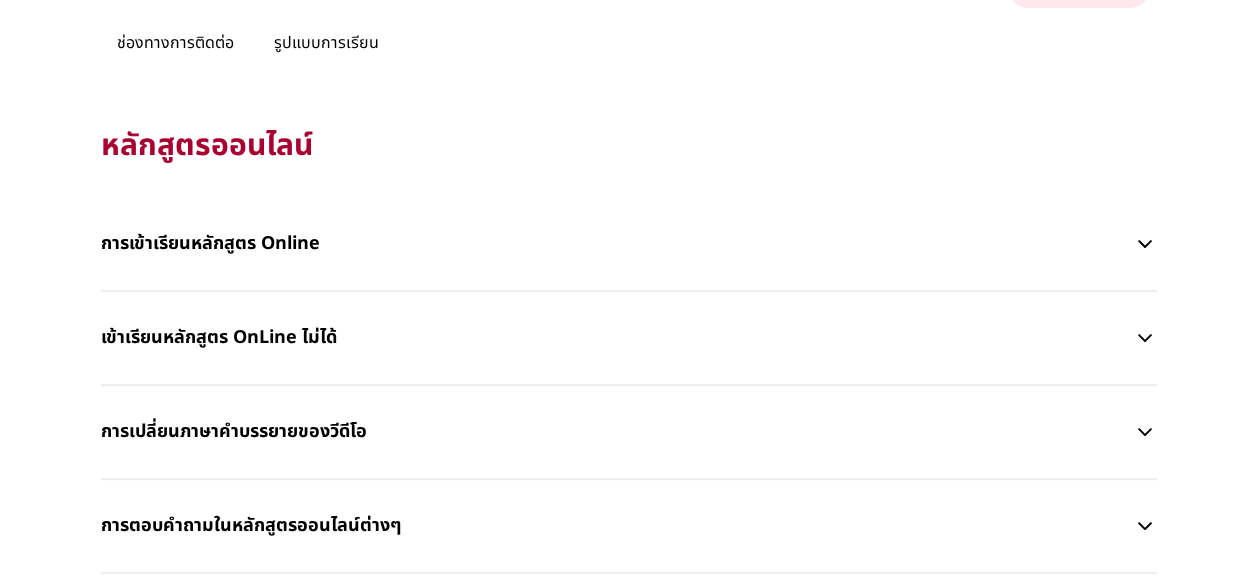 click 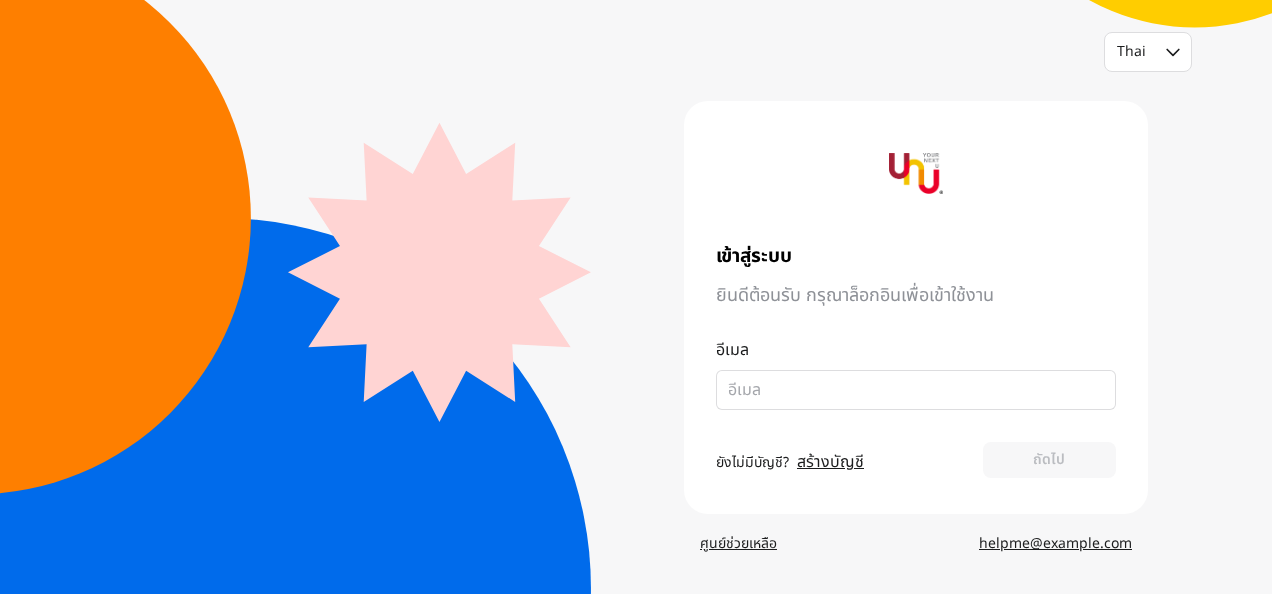 scroll, scrollTop: 0, scrollLeft: 0, axis: both 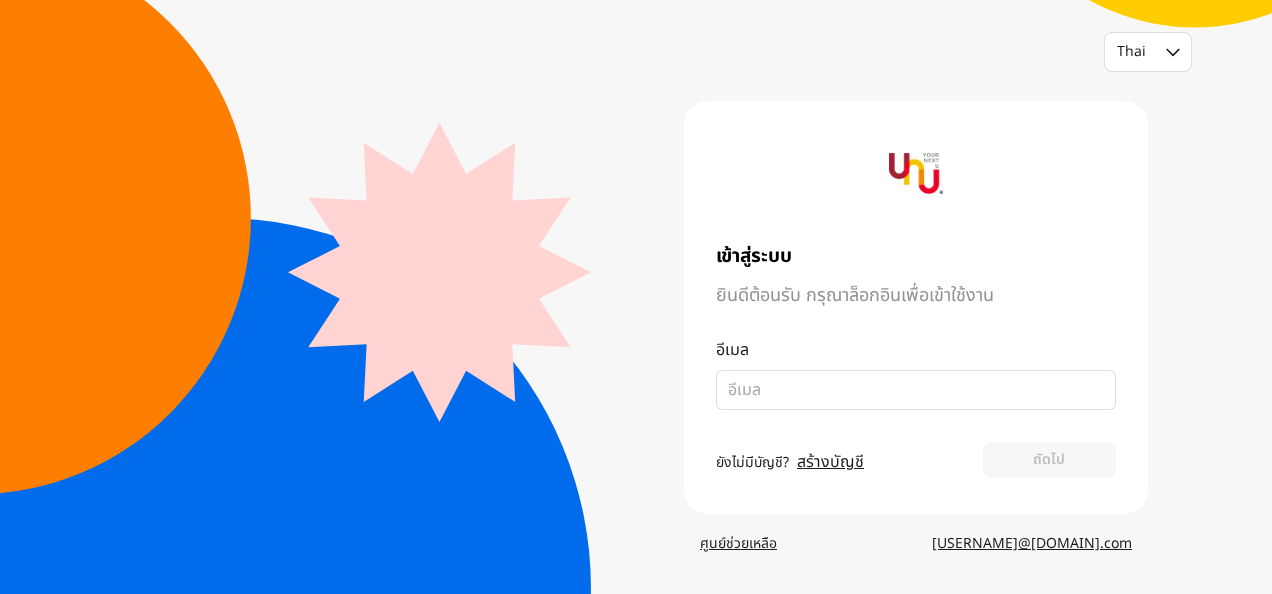 click on "ศูนย์ช่วยเหลือ" at bounding box center [738, 544] 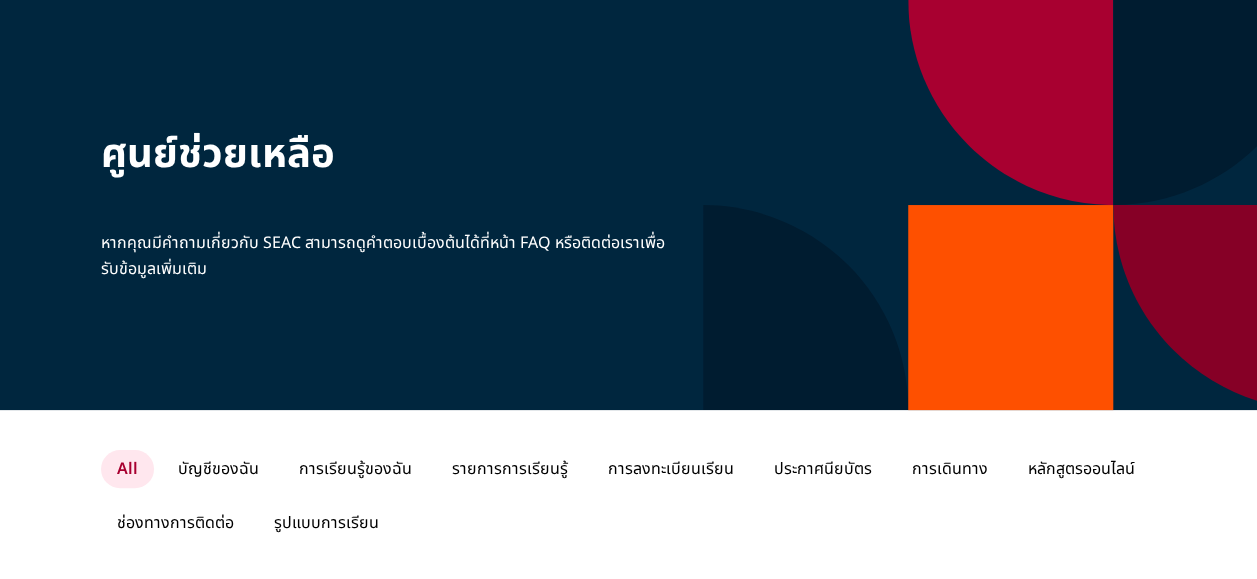 scroll, scrollTop: 0, scrollLeft: 0, axis: both 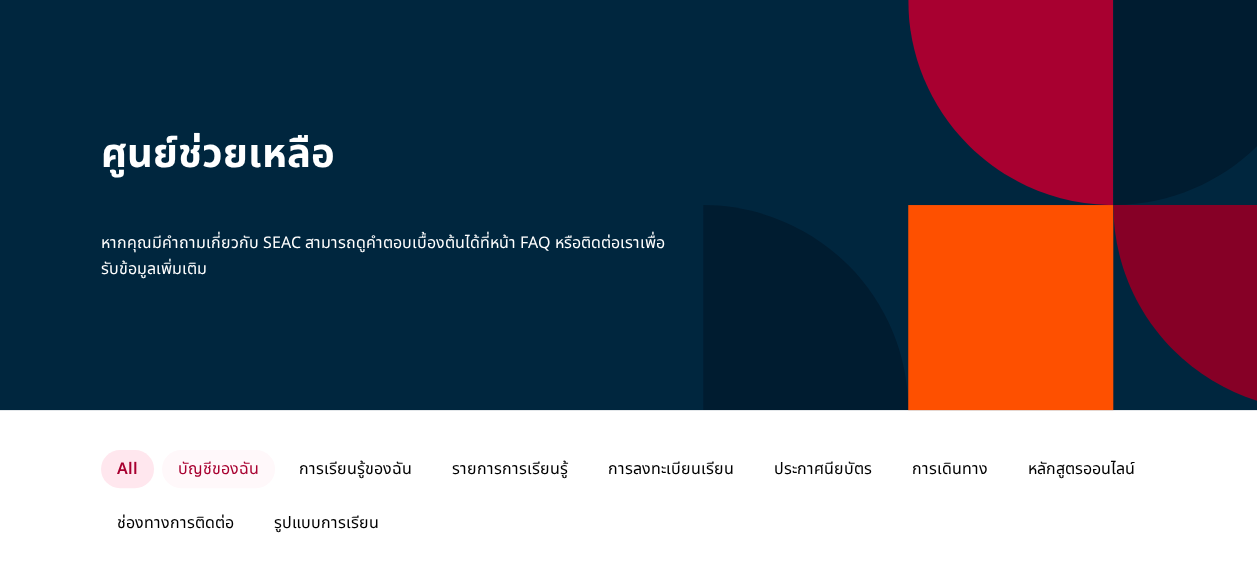 click on "บัญชีของฉัน" at bounding box center (218, 469) 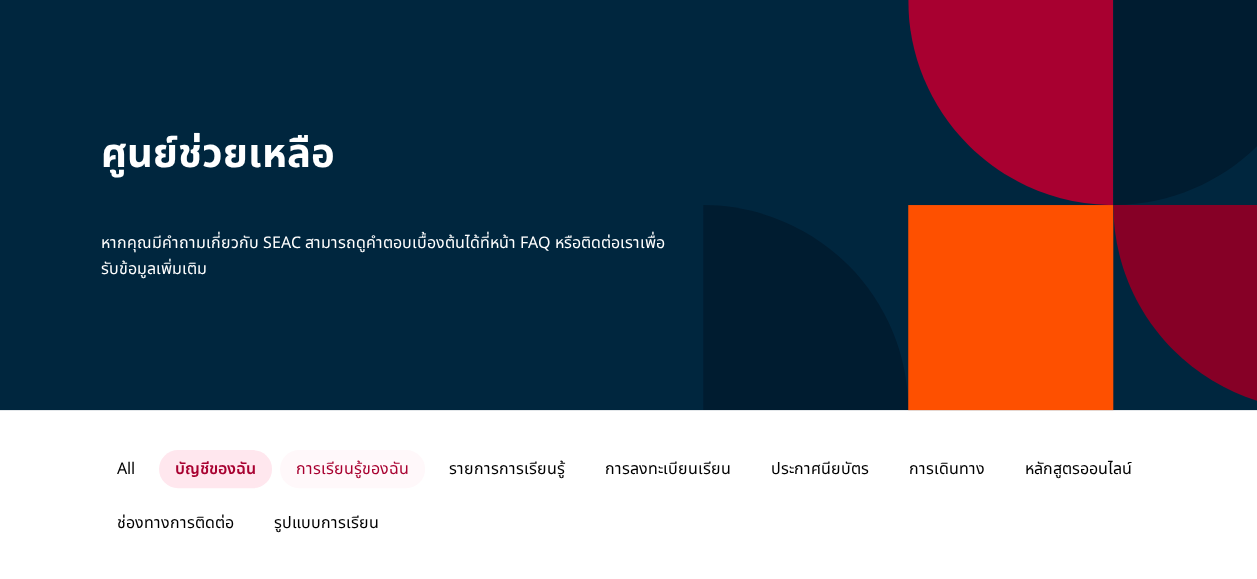 click on "การเรียนรู้ของฉัน" at bounding box center (352, 469) 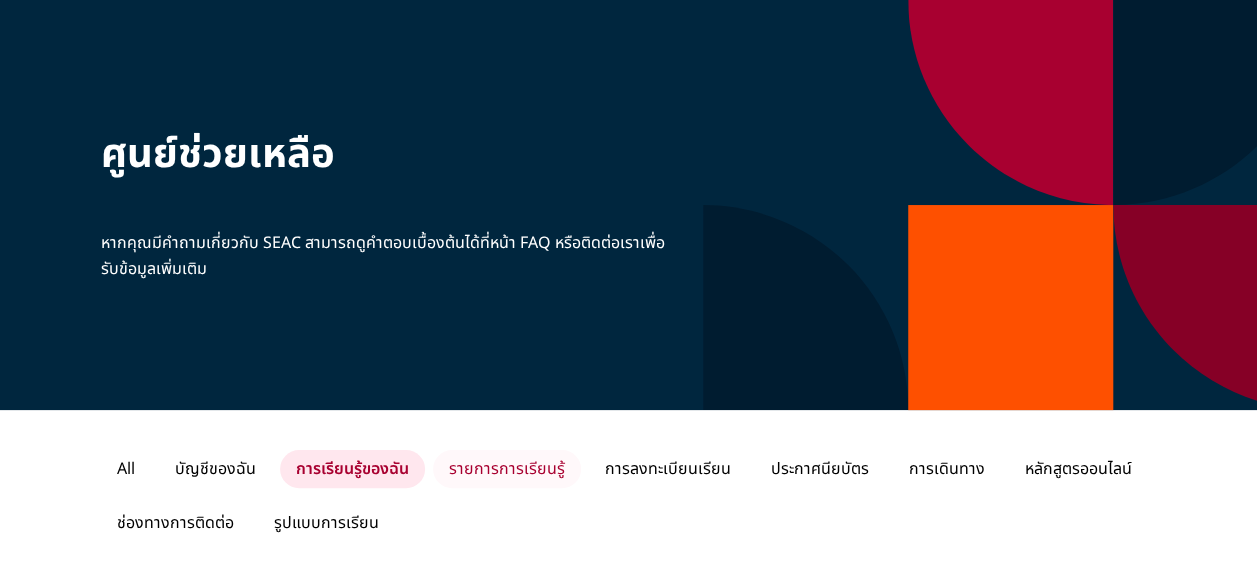 click on "รายการการเรียนรู้" at bounding box center [507, 469] 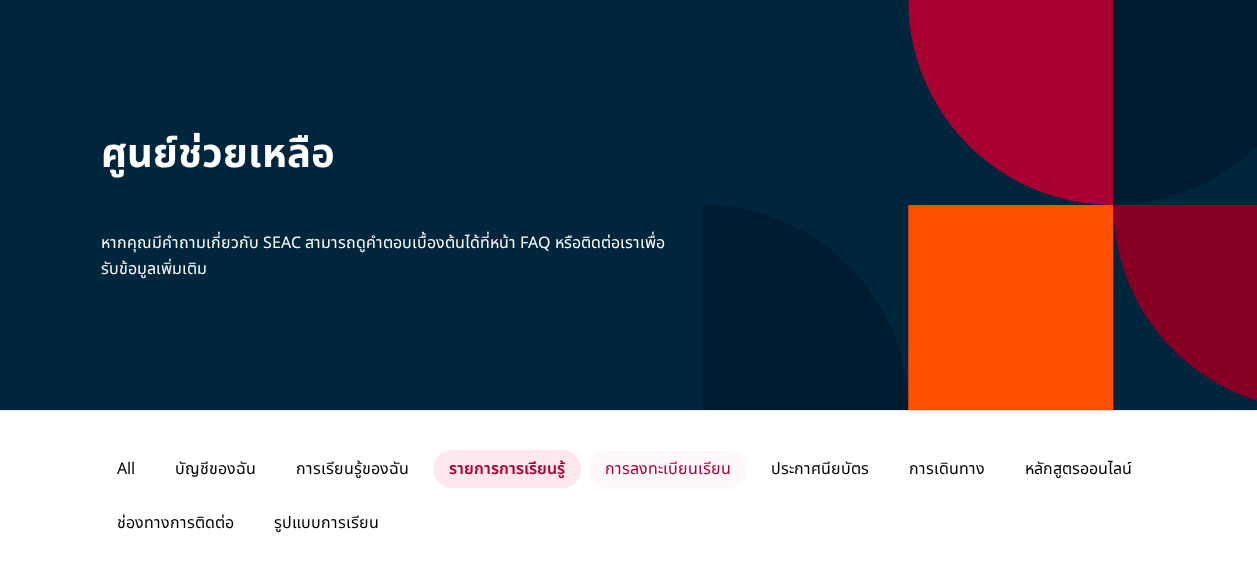 click on "การลงทะเบียนเรียน" at bounding box center (668, 469) 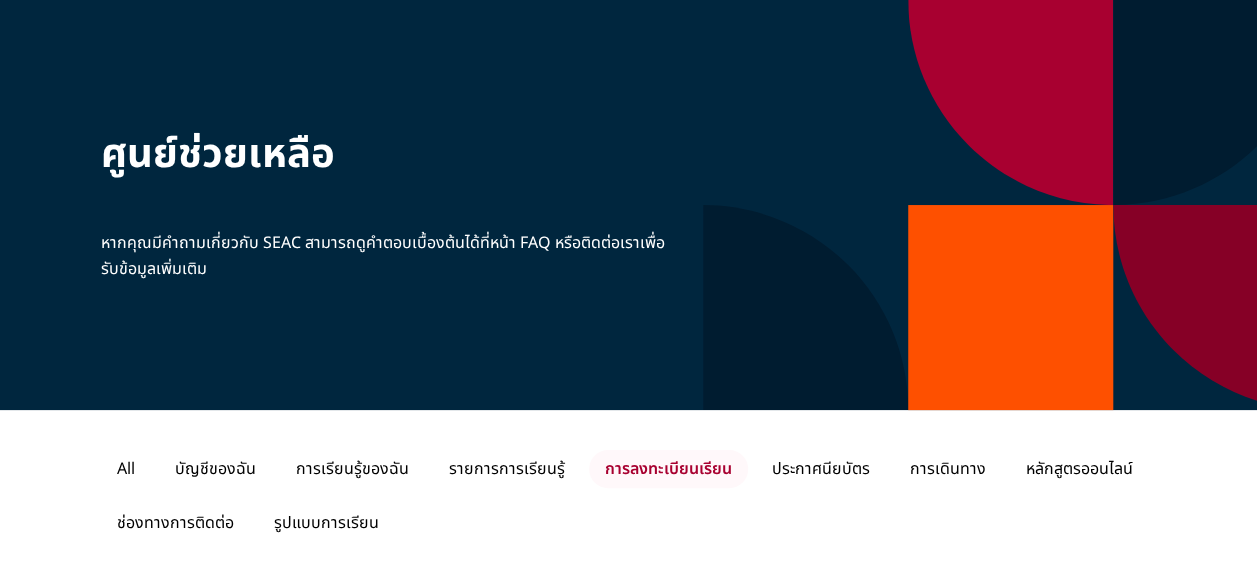click on "การลงทะเบียนเรียน" at bounding box center (668, 469) 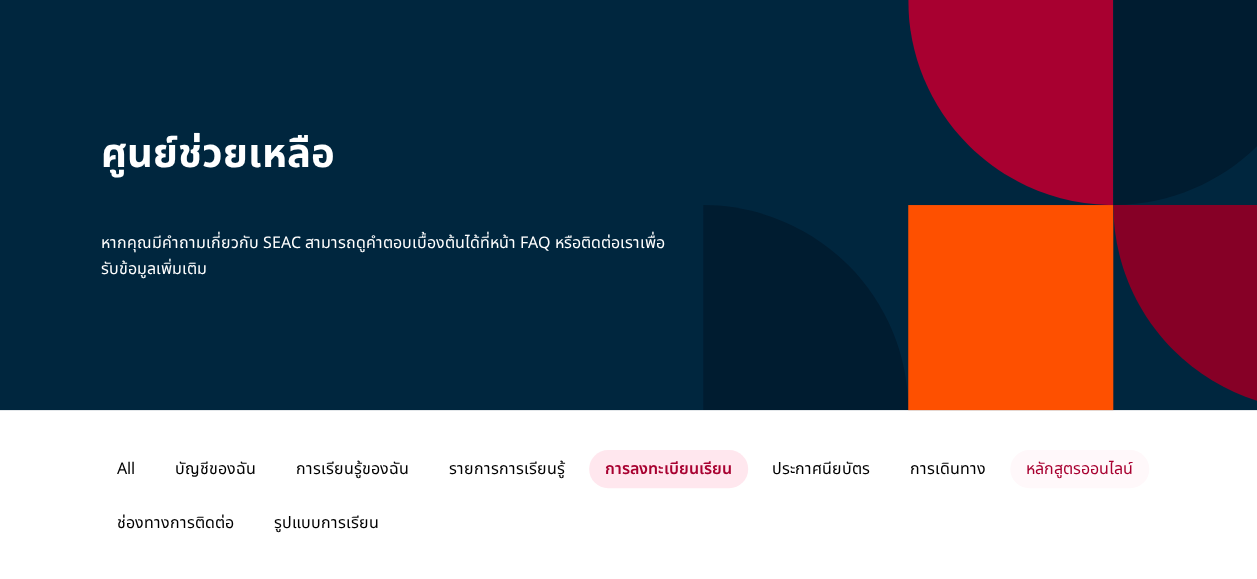 click on "หลักสูตรออนไลน์" at bounding box center (1079, 469) 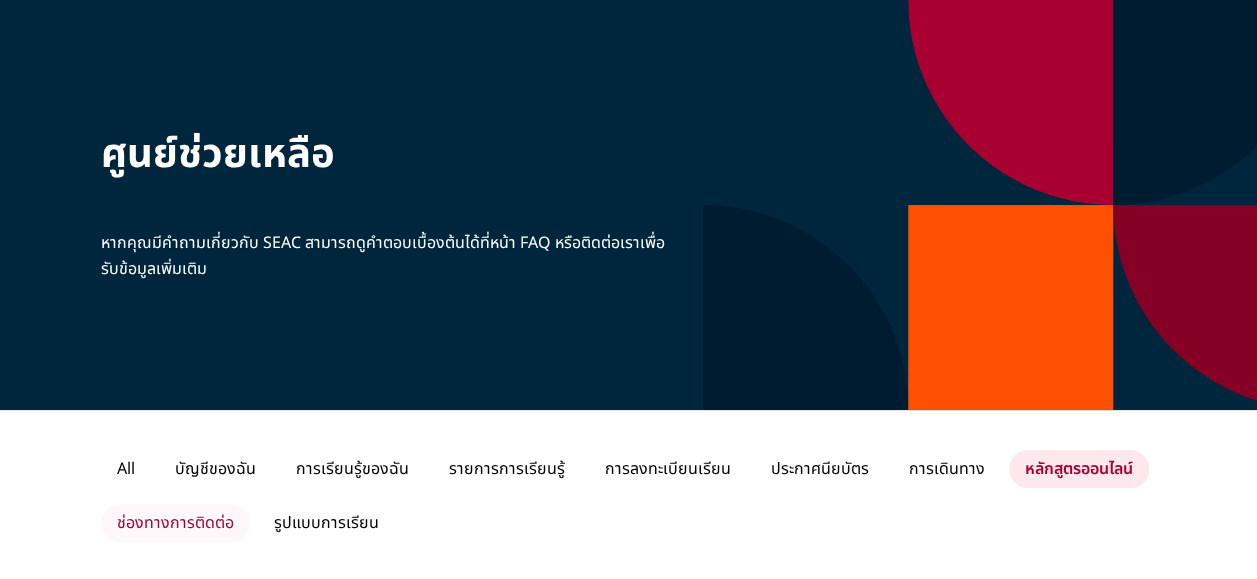 click on "ช่องทางการติดต่อ" at bounding box center (175, 523) 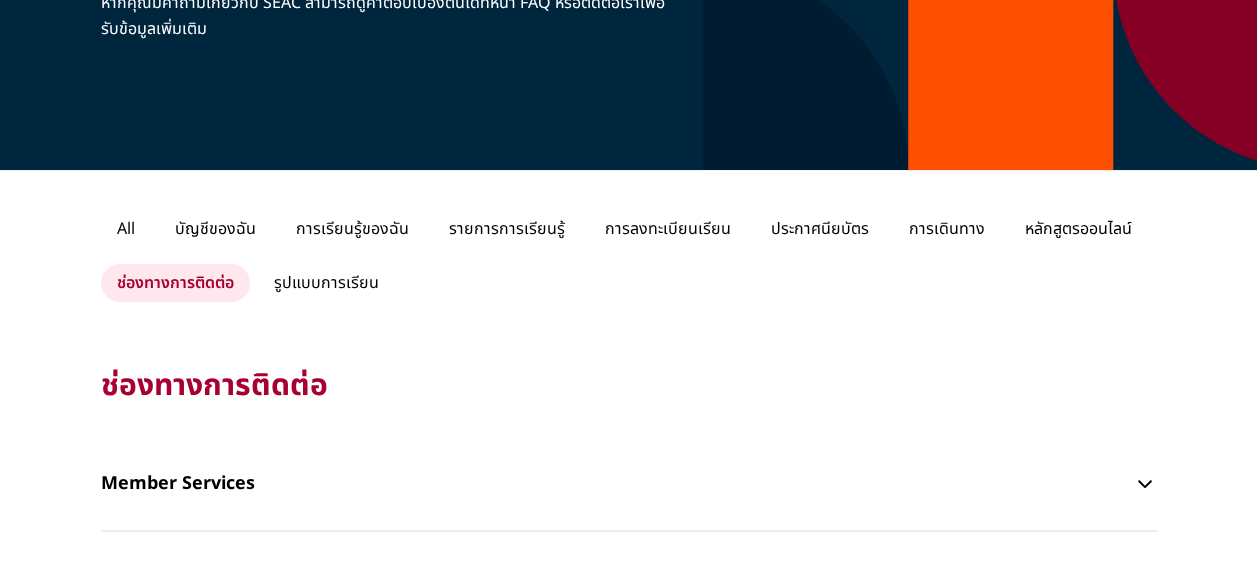 scroll, scrollTop: 238, scrollLeft: 0, axis: vertical 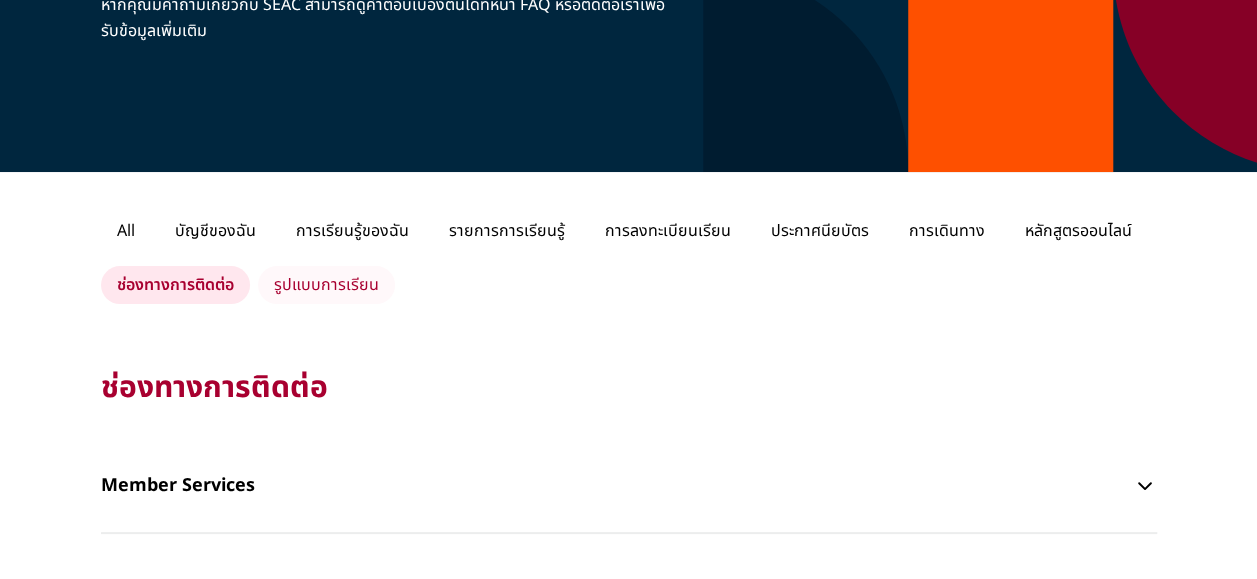 click on "รูปแบบการเรียน" at bounding box center [326, 285] 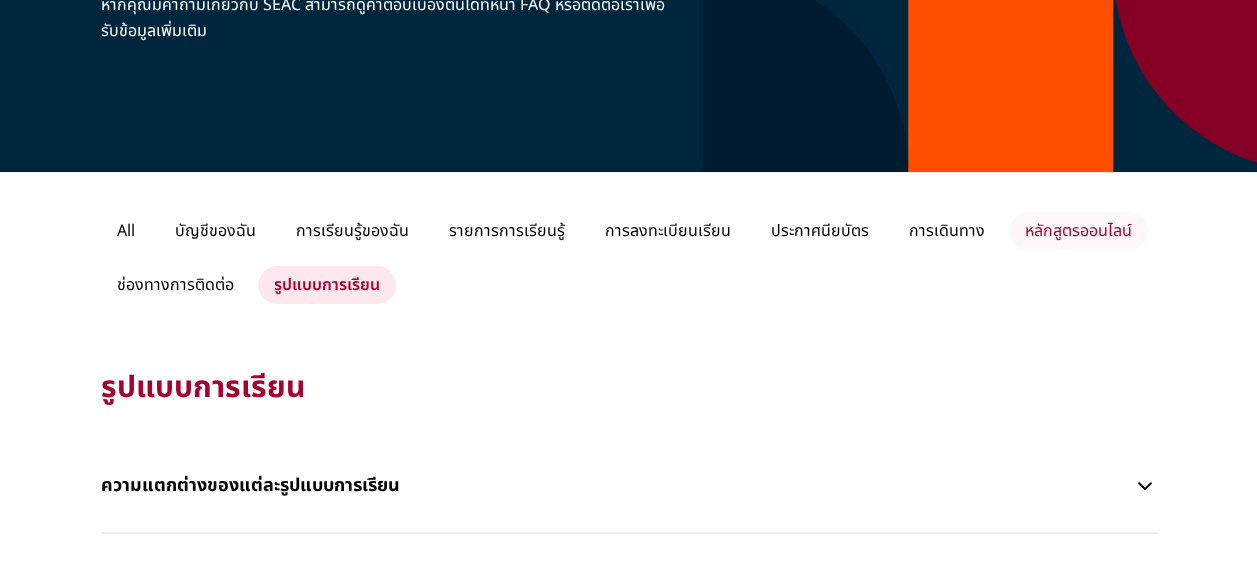 click on "หลักสูตรออนไลน์" at bounding box center (1078, 231) 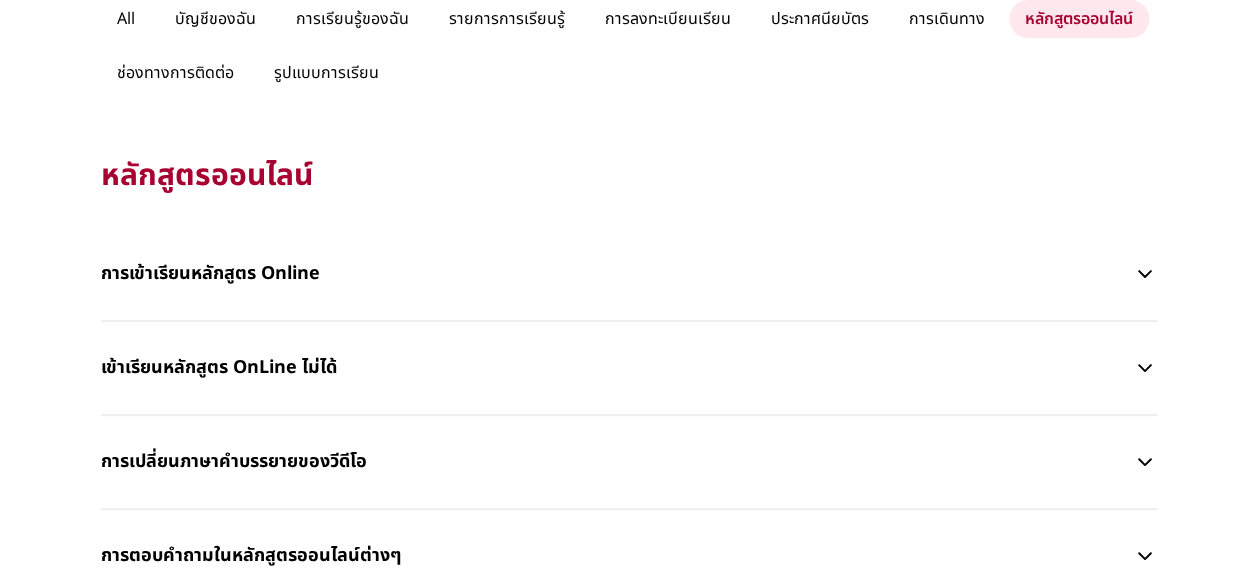 scroll, scrollTop: 456, scrollLeft: 0, axis: vertical 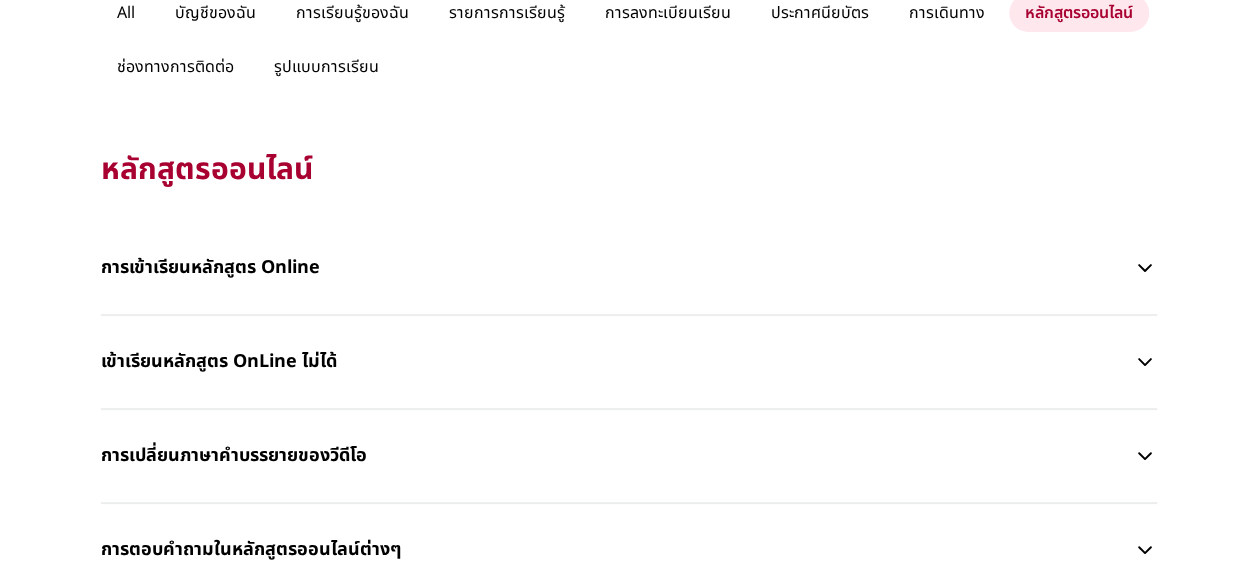 click 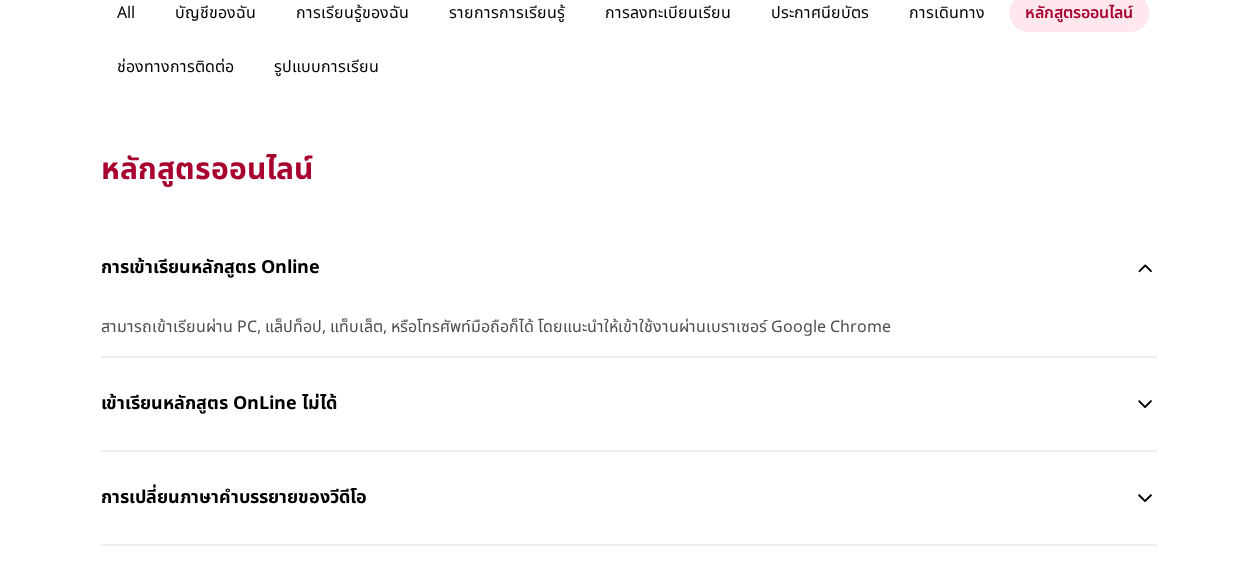 click 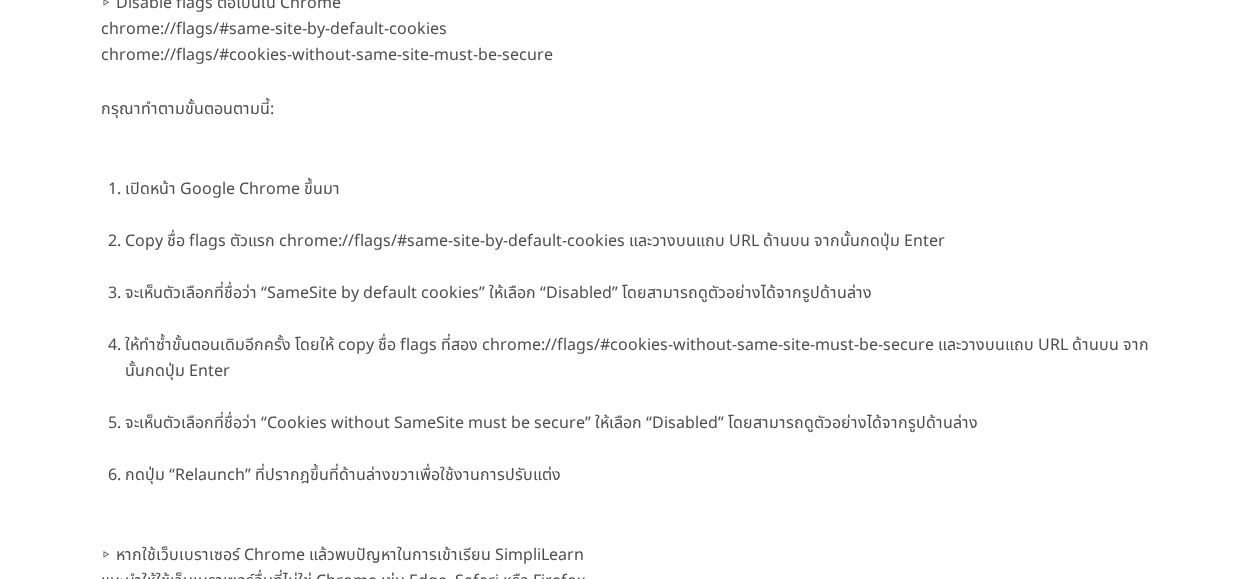 scroll, scrollTop: 2271, scrollLeft: 0, axis: vertical 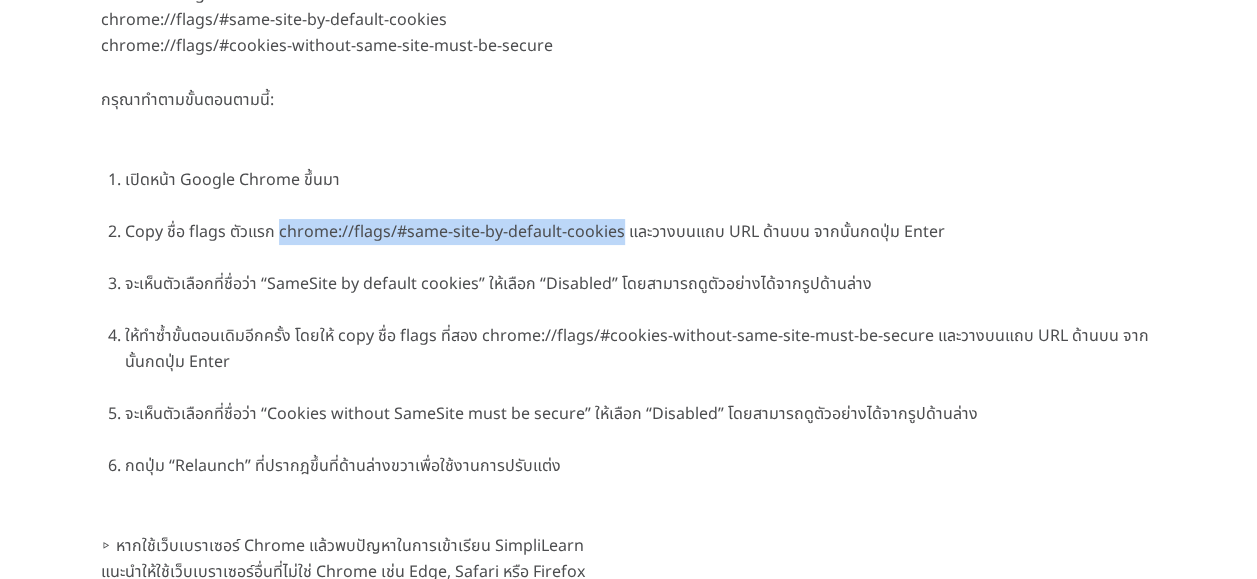 drag, startPoint x: 278, startPoint y: 231, endPoint x: 620, endPoint y: 230, distance: 342.00146 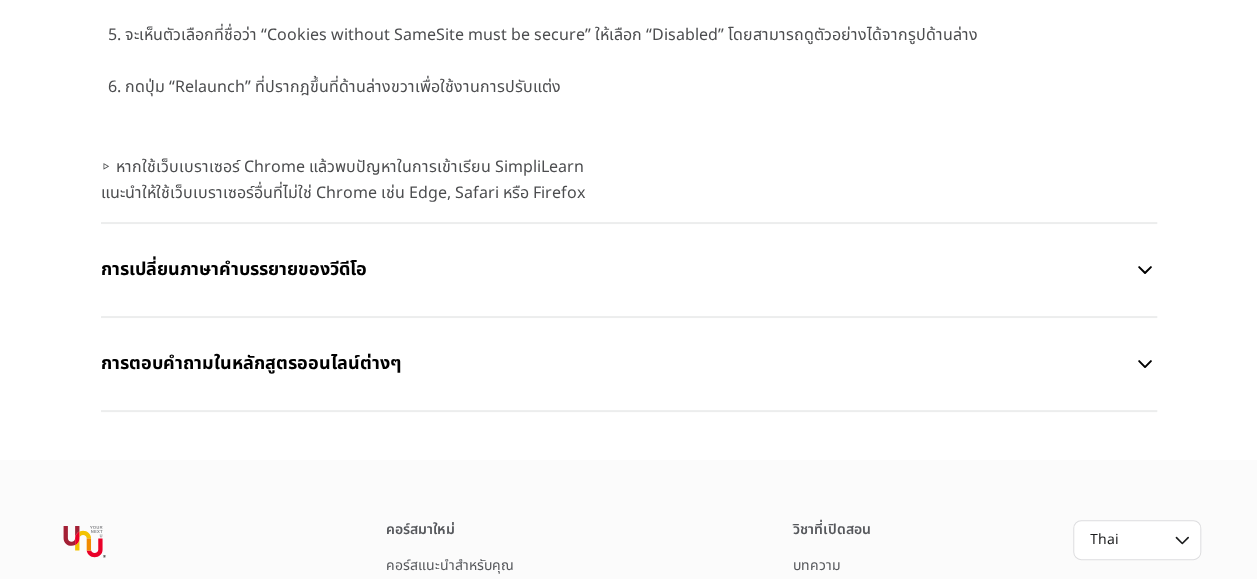 scroll, scrollTop: 2646, scrollLeft: 0, axis: vertical 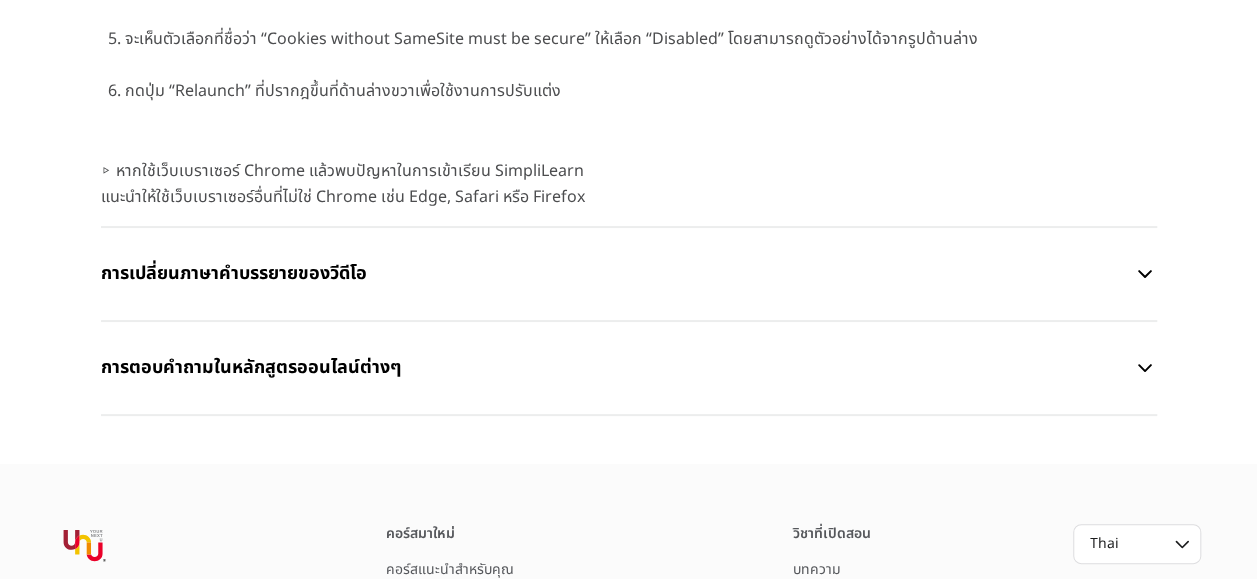 click 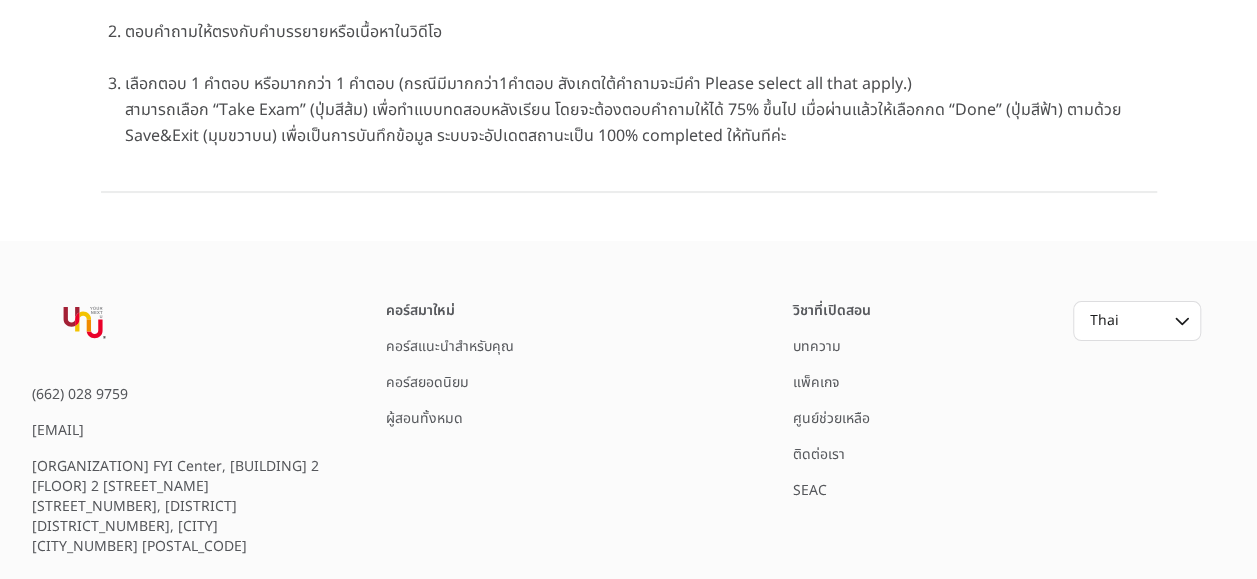 scroll, scrollTop: 3050, scrollLeft: 0, axis: vertical 